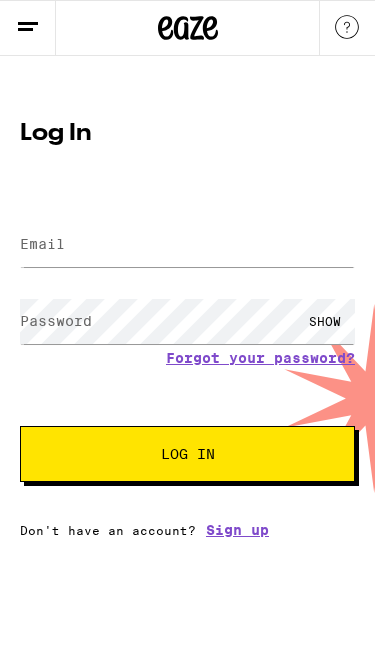 scroll, scrollTop: 0, scrollLeft: 0, axis: both 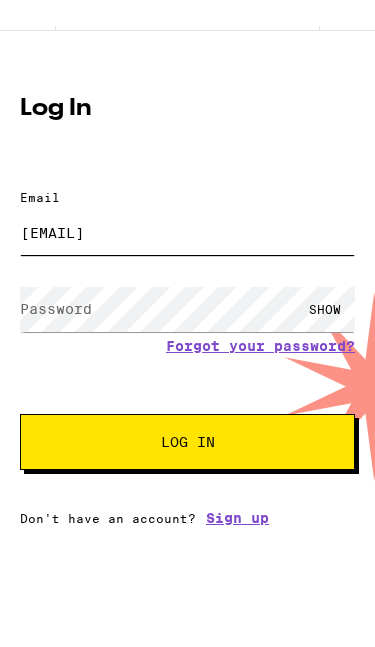 type on "[EMAIL]" 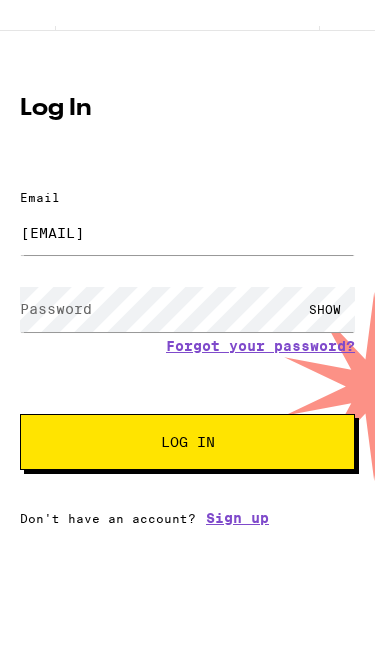 click on "Password" at bounding box center (56, 334) 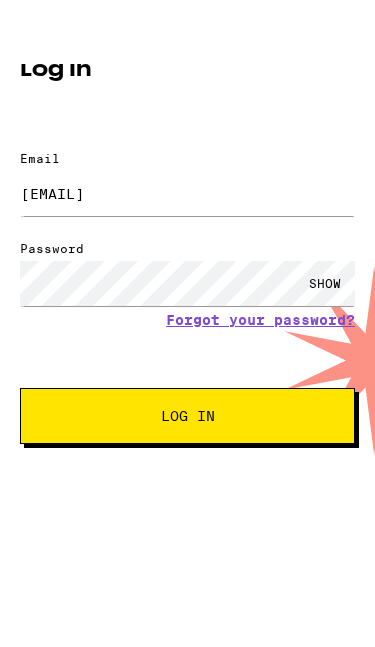 click on "Log In" at bounding box center (188, 480) 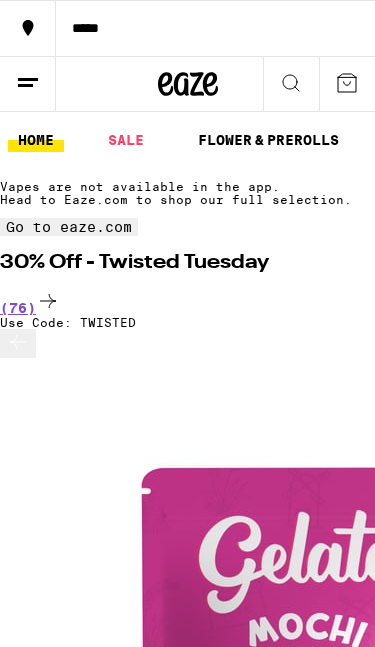 scroll, scrollTop: 0, scrollLeft: 0, axis: both 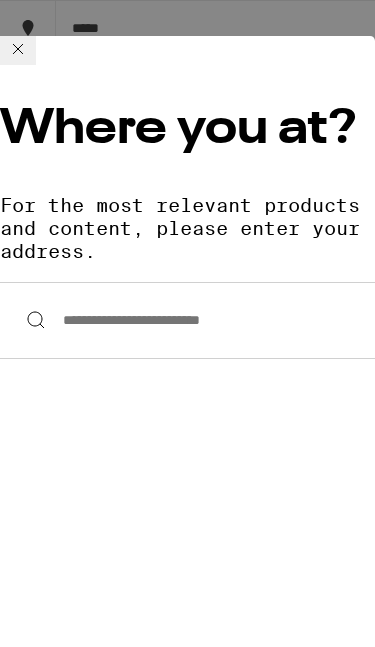 click on "**********" at bounding box center [187, 320] 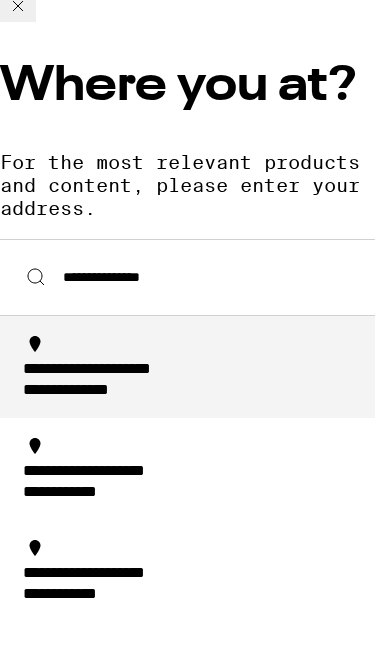 click on "**********" at bounding box center [95, 434] 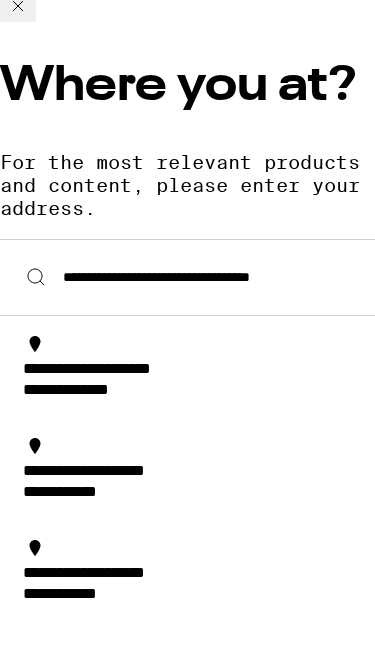 scroll, scrollTop: 43, scrollLeft: 0, axis: vertical 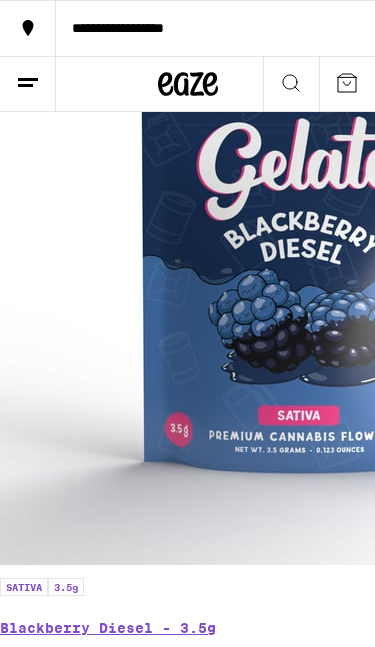 click 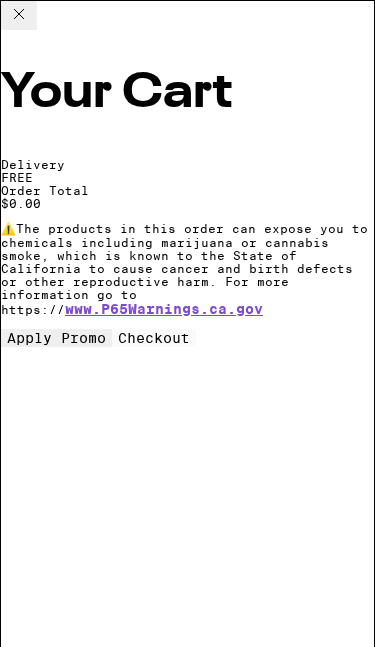 click 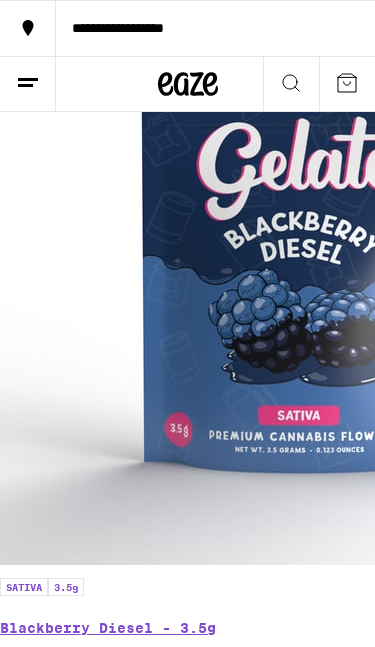 click 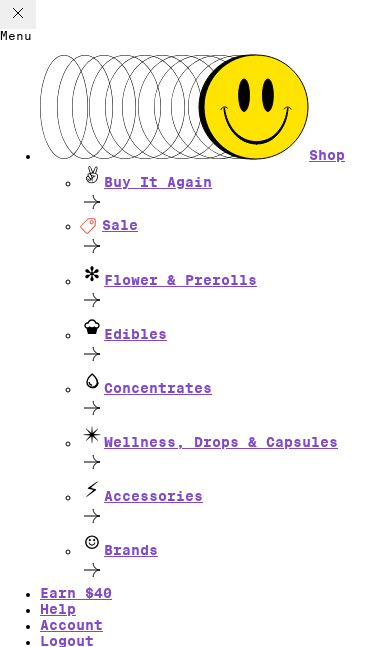 click on "Logout" at bounding box center [67, 641] 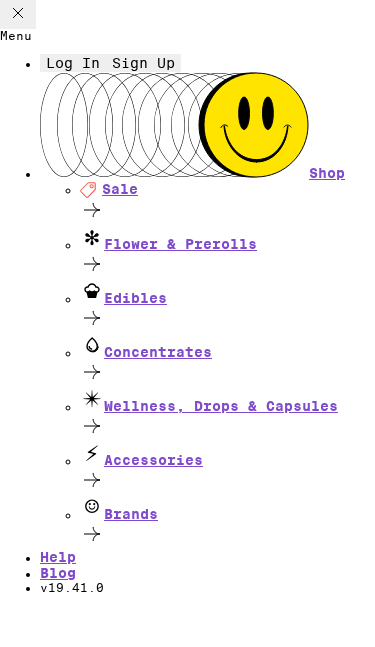 scroll, scrollTop: 86, scrollLeft: 0, axis: vertical 